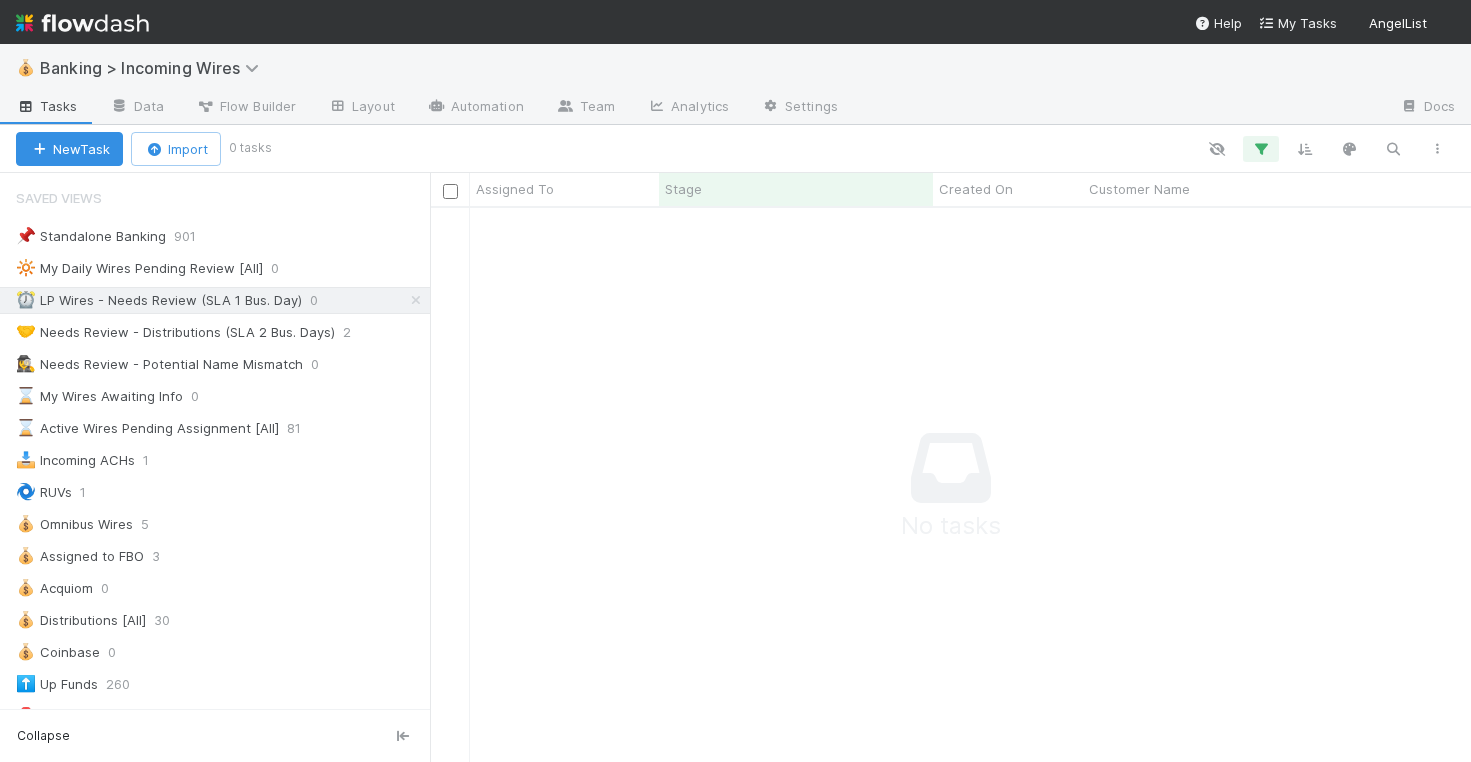 scroll, scrollTop: 0, scrollLeft: 0, axis: both 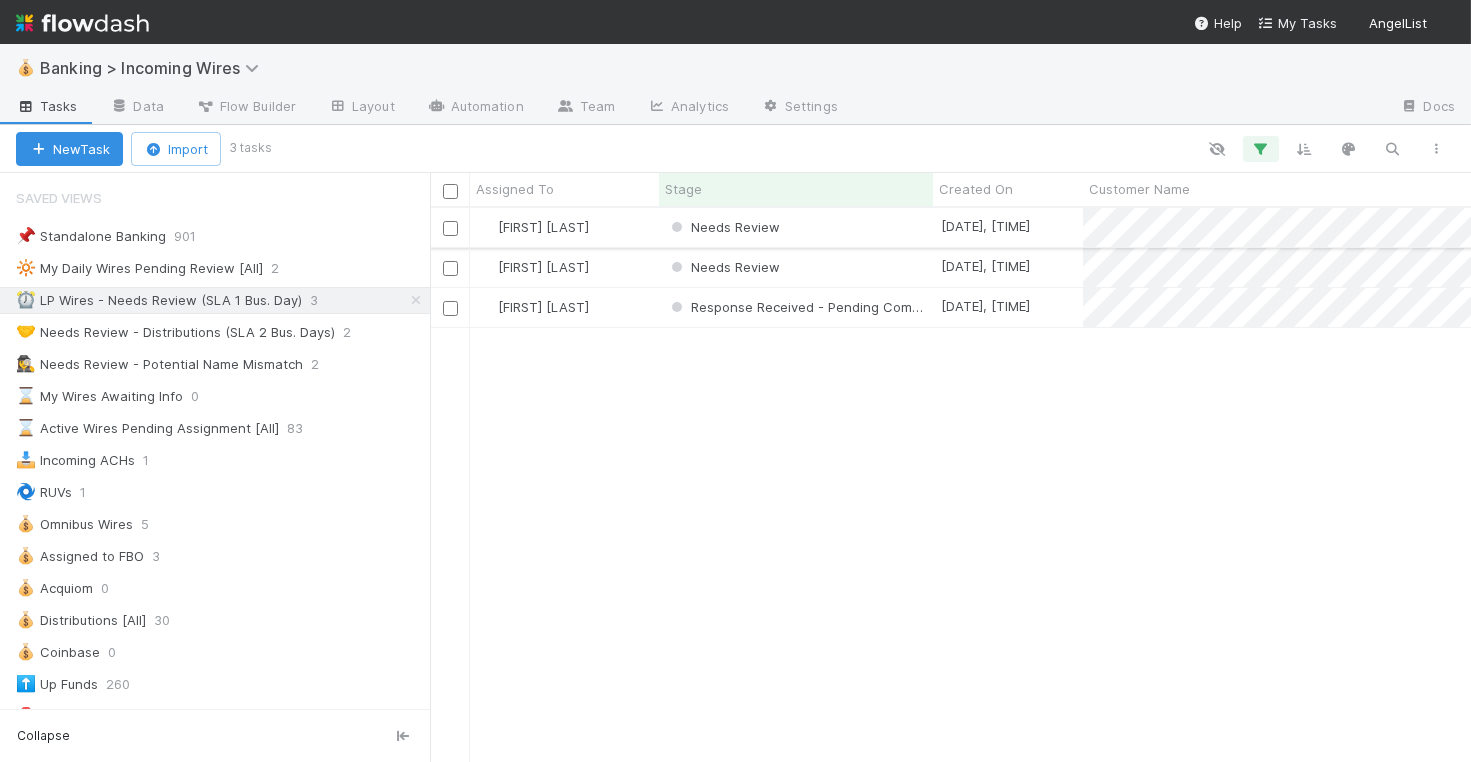 click on "Needs Review" at bounding box center (796, 227) 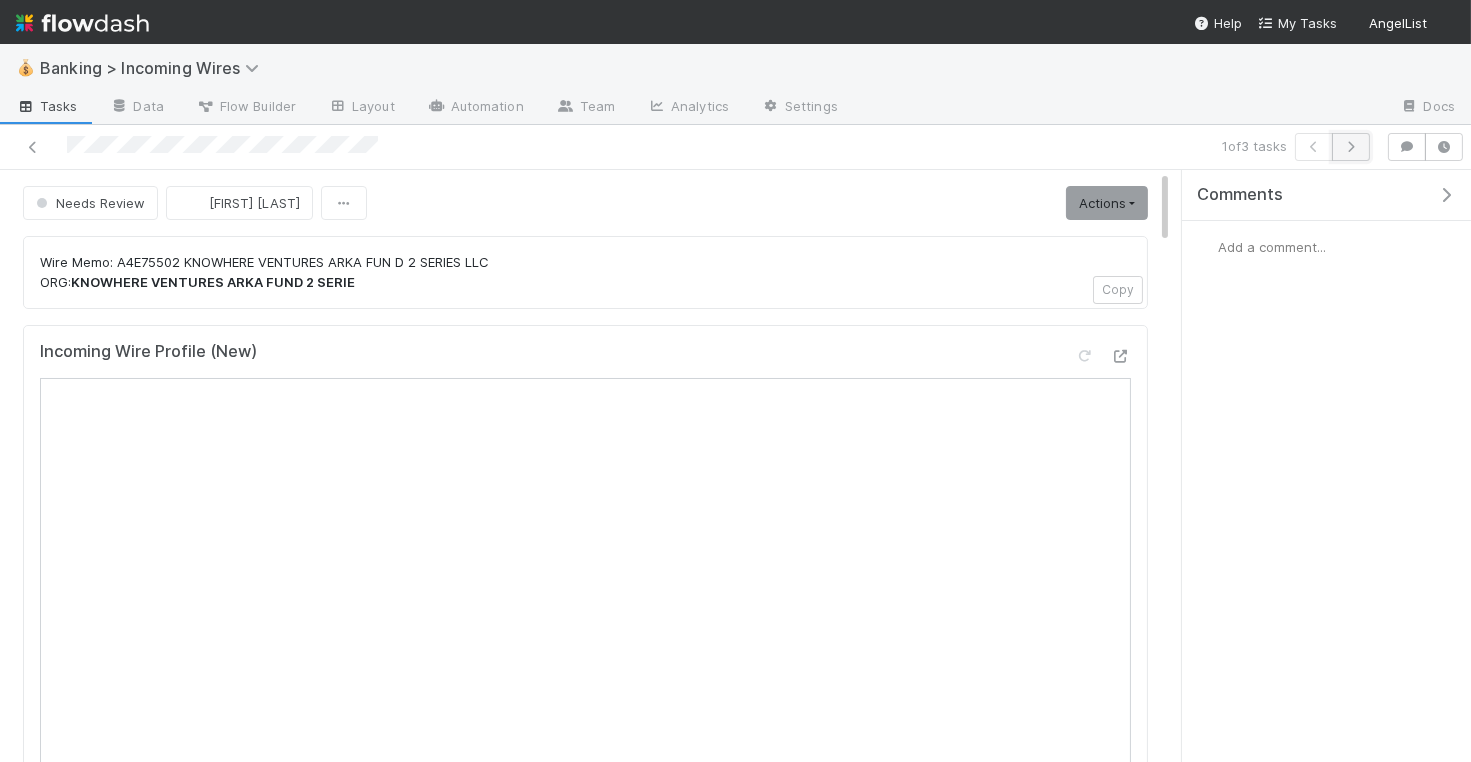 click at bounding box center (1351, 147) 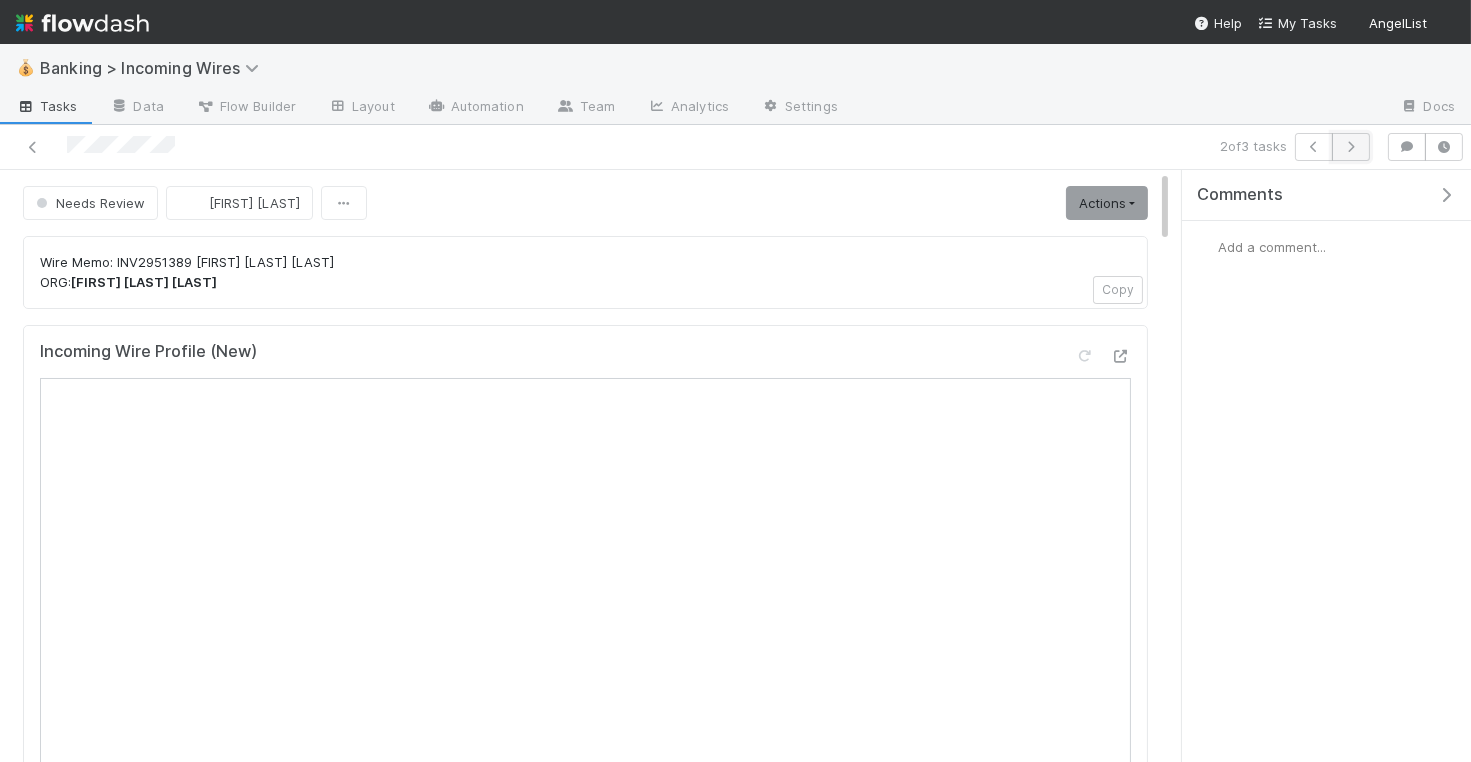 click at bounding box center [1351, 147] 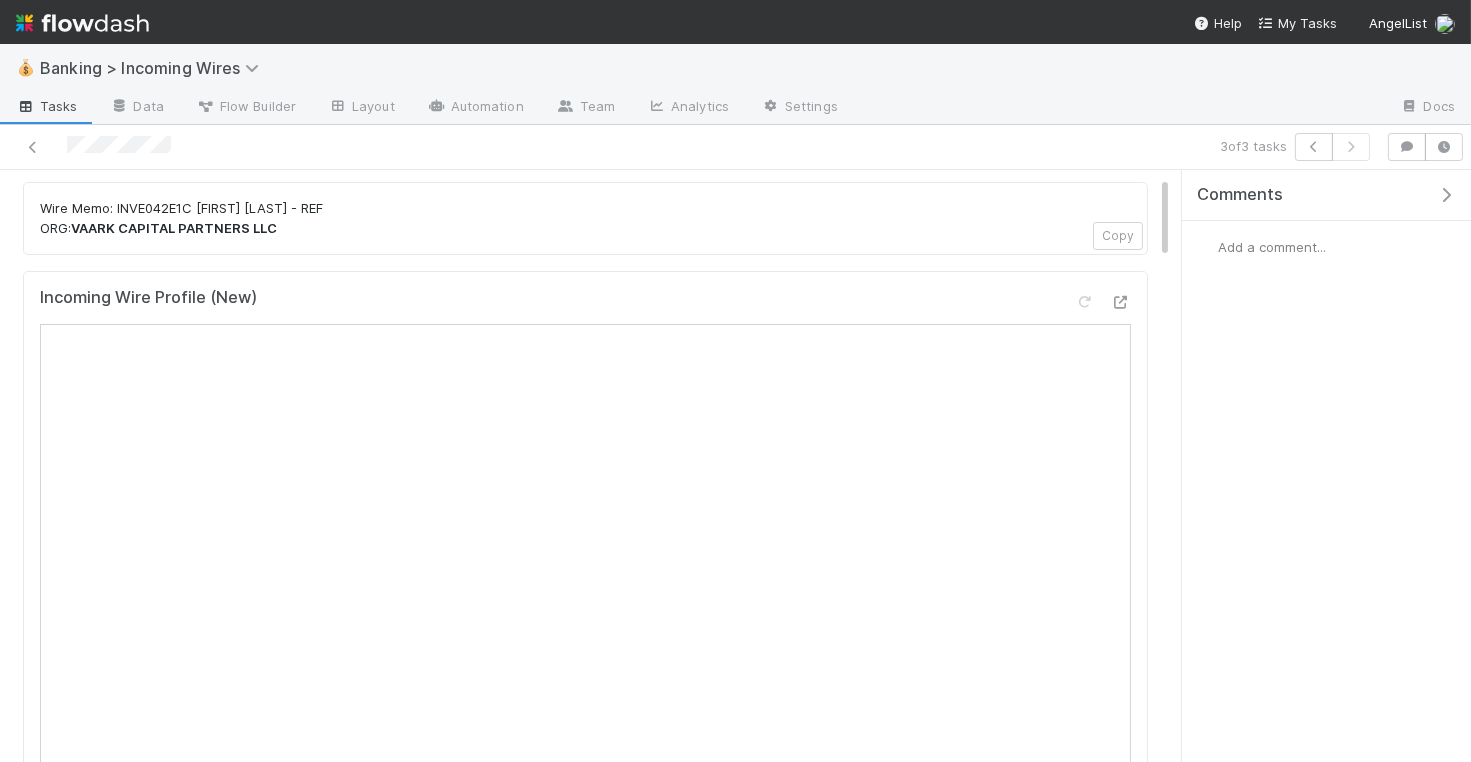 scroll, scrollTop: 0, scrollLeft: 0, axis: both 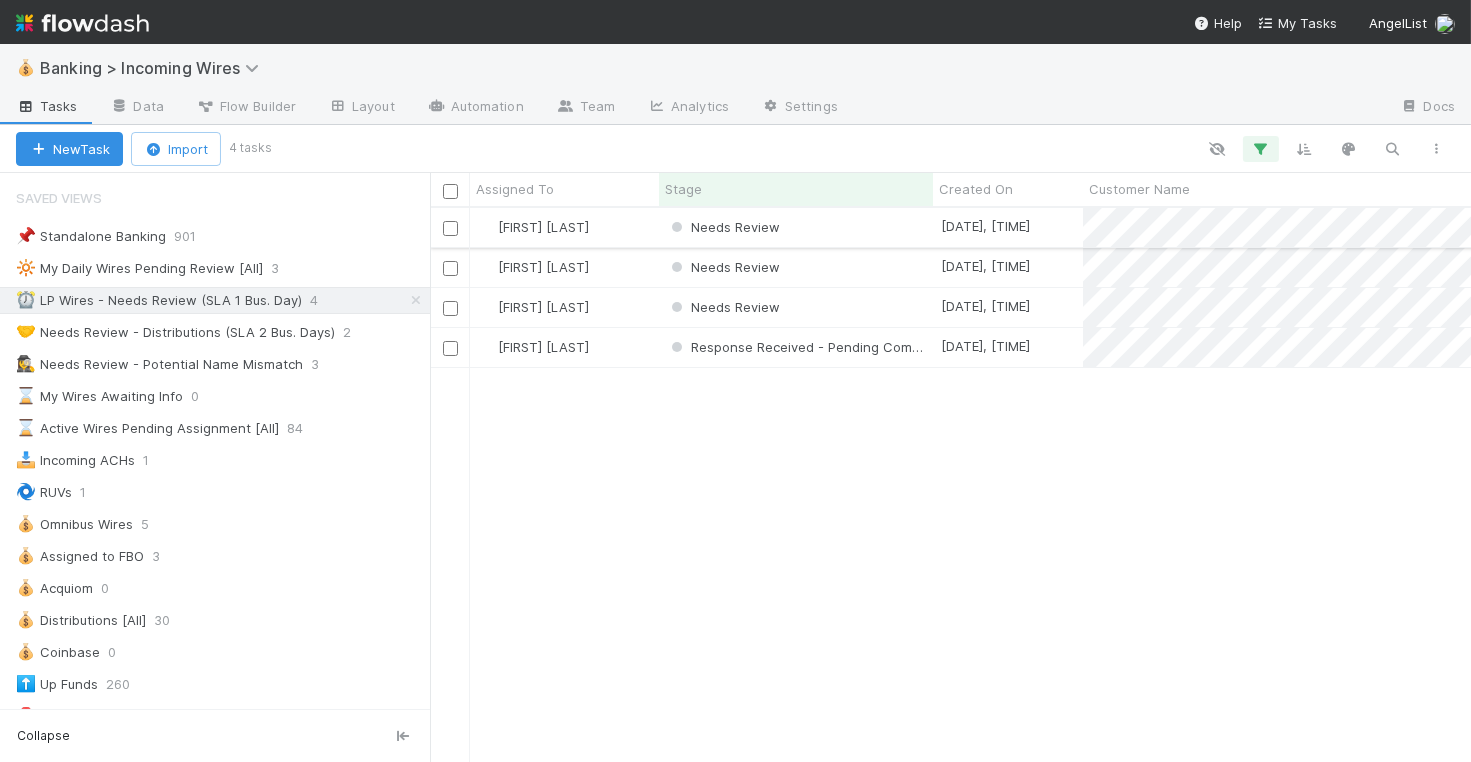 click on "Needs Review" at bounding box center [796, 227] 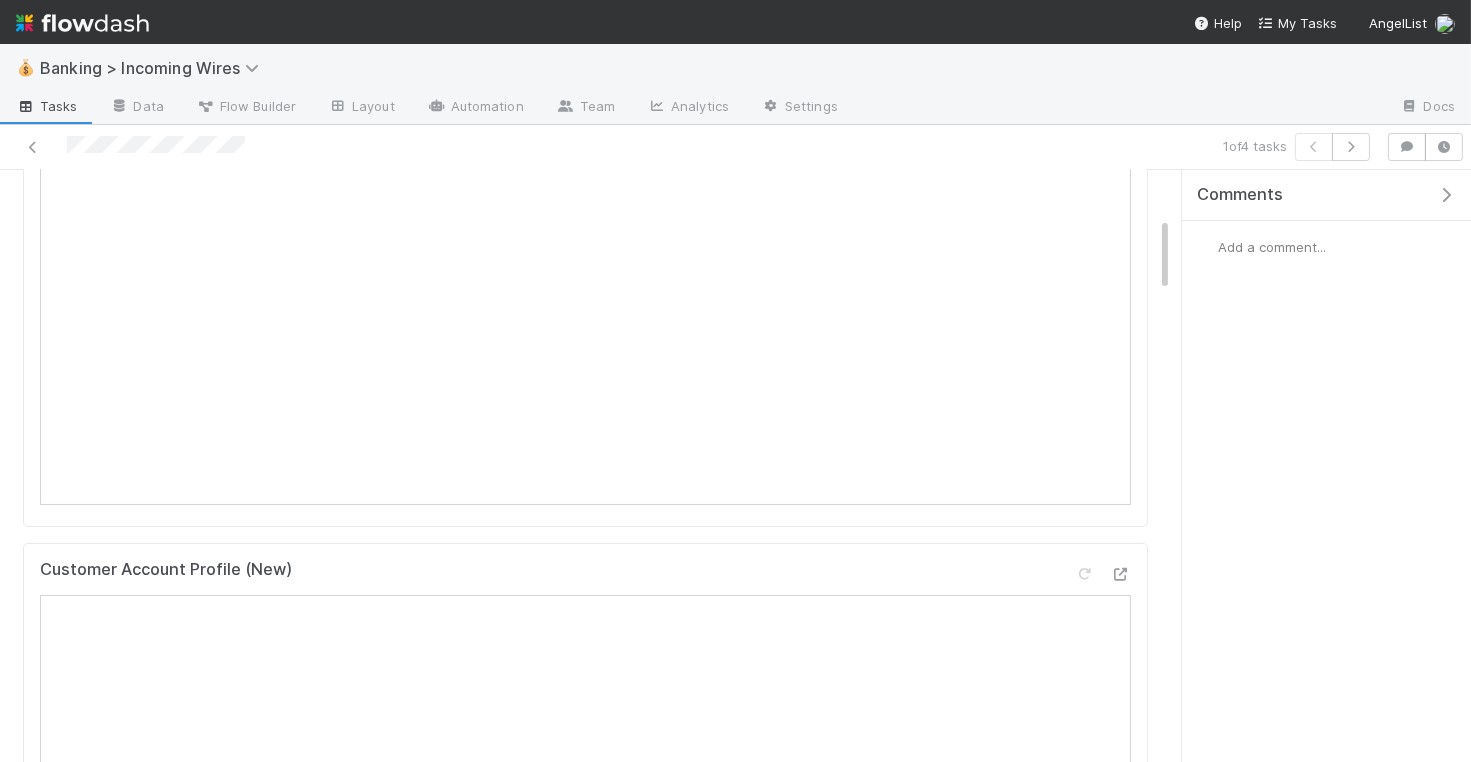 scroll, scrollTop: 127, scrollLeft: 0, axis: vertical 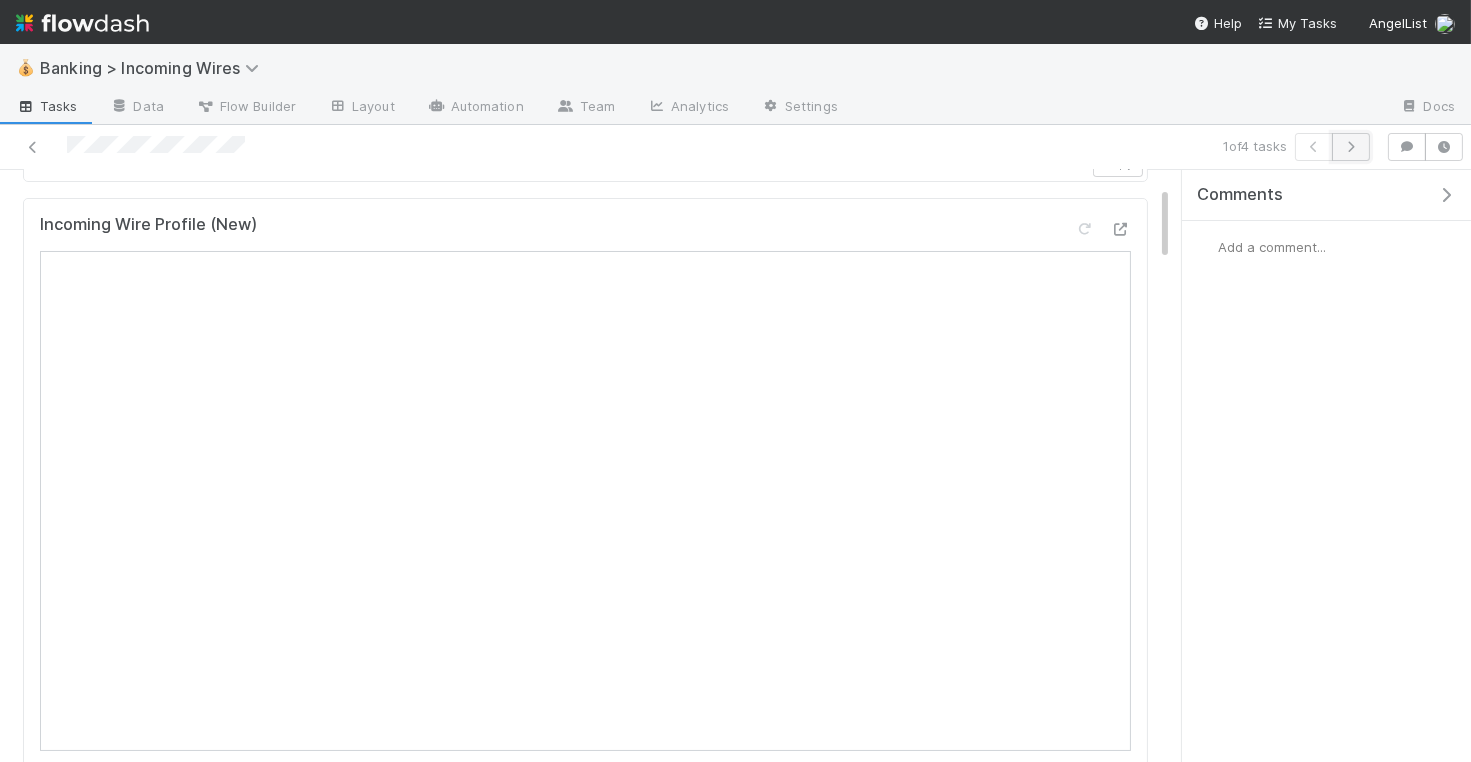 click at bounding box center (1351, 147) 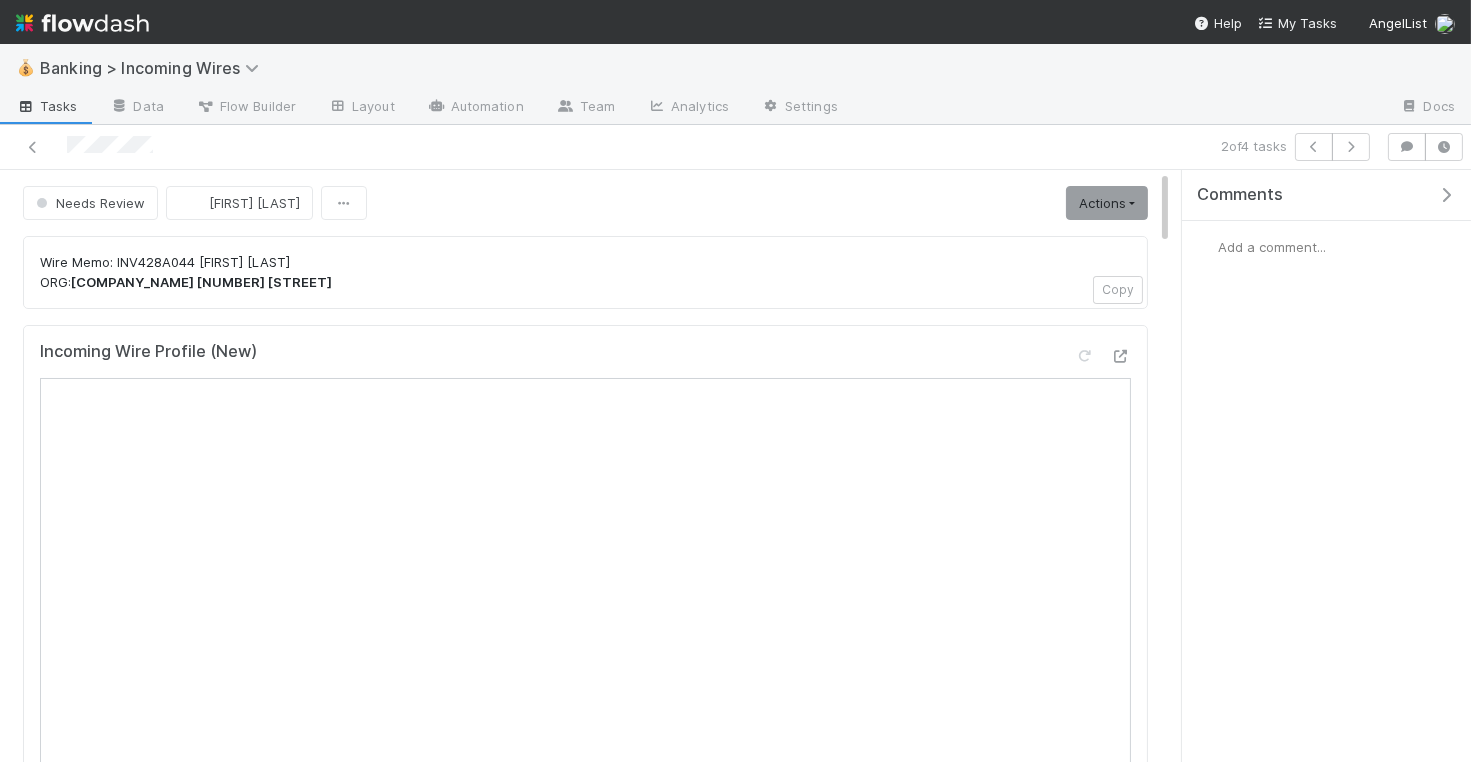scroll, scrollTop: 1, scrollLeft: 0, axis: vertical 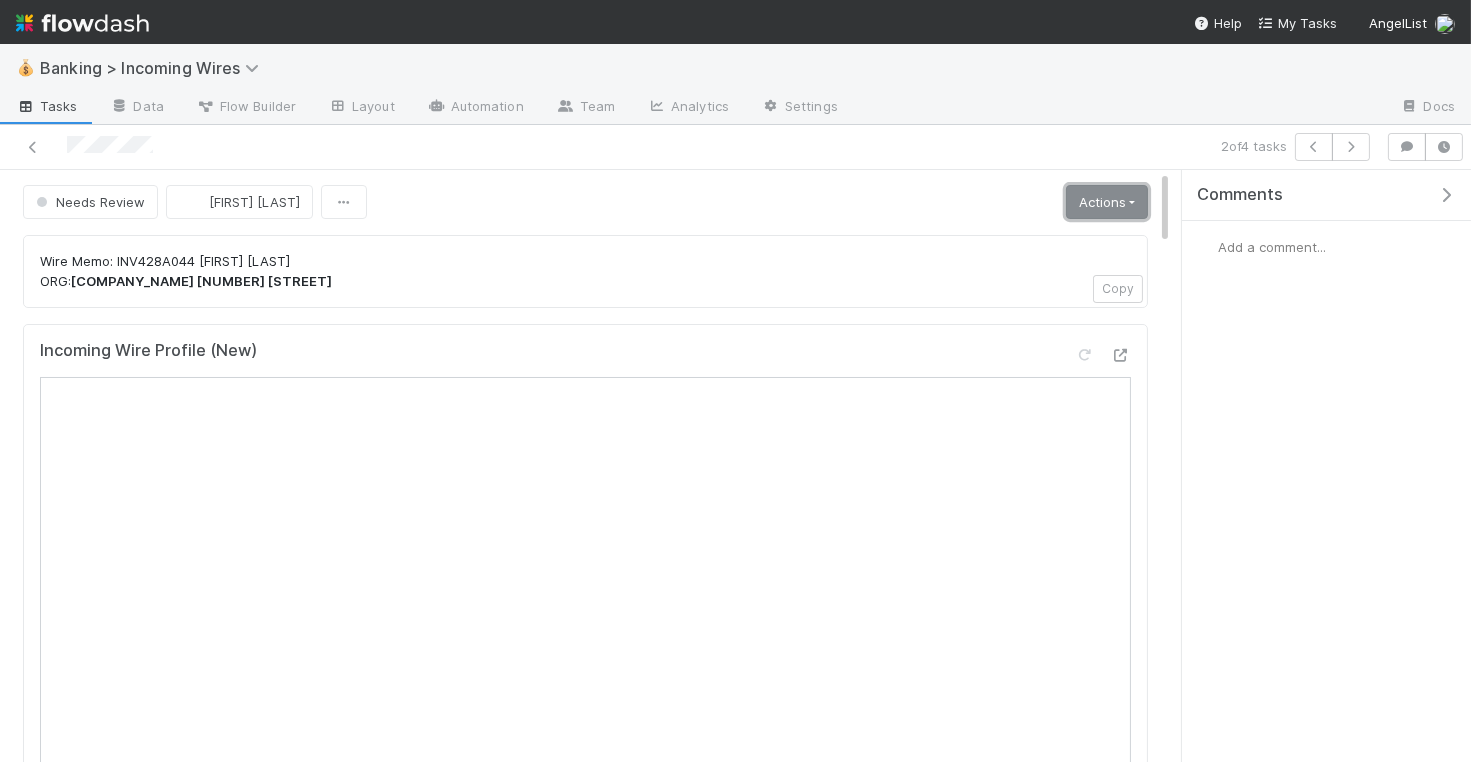 click on "Actions" at bounding box center (1107, 202) 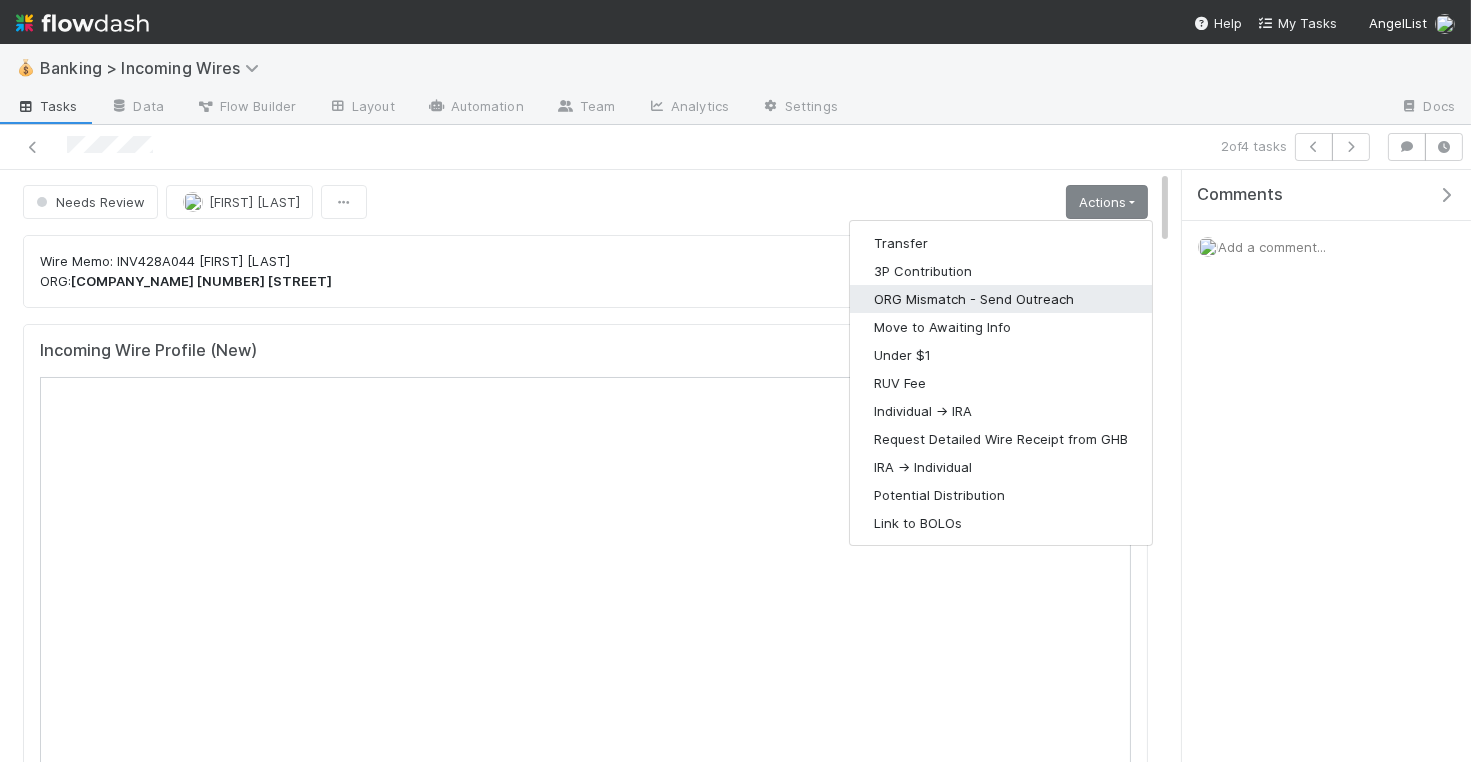 click on "ORG Mismatch - Send Outreach" at bounding box center (1001, 299) 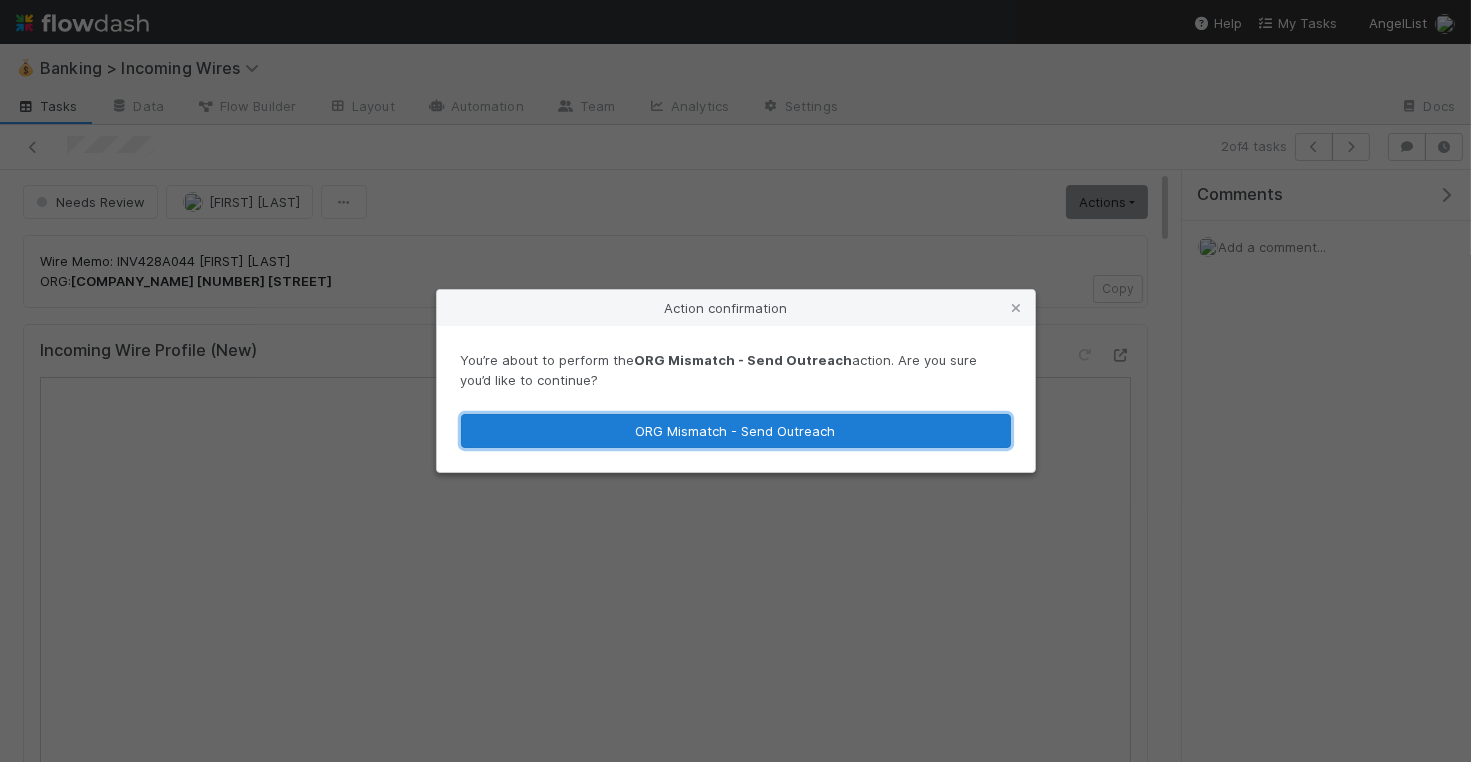 click on "ORG Mismatch - Send Outreach" at bounding box center (736, 431) 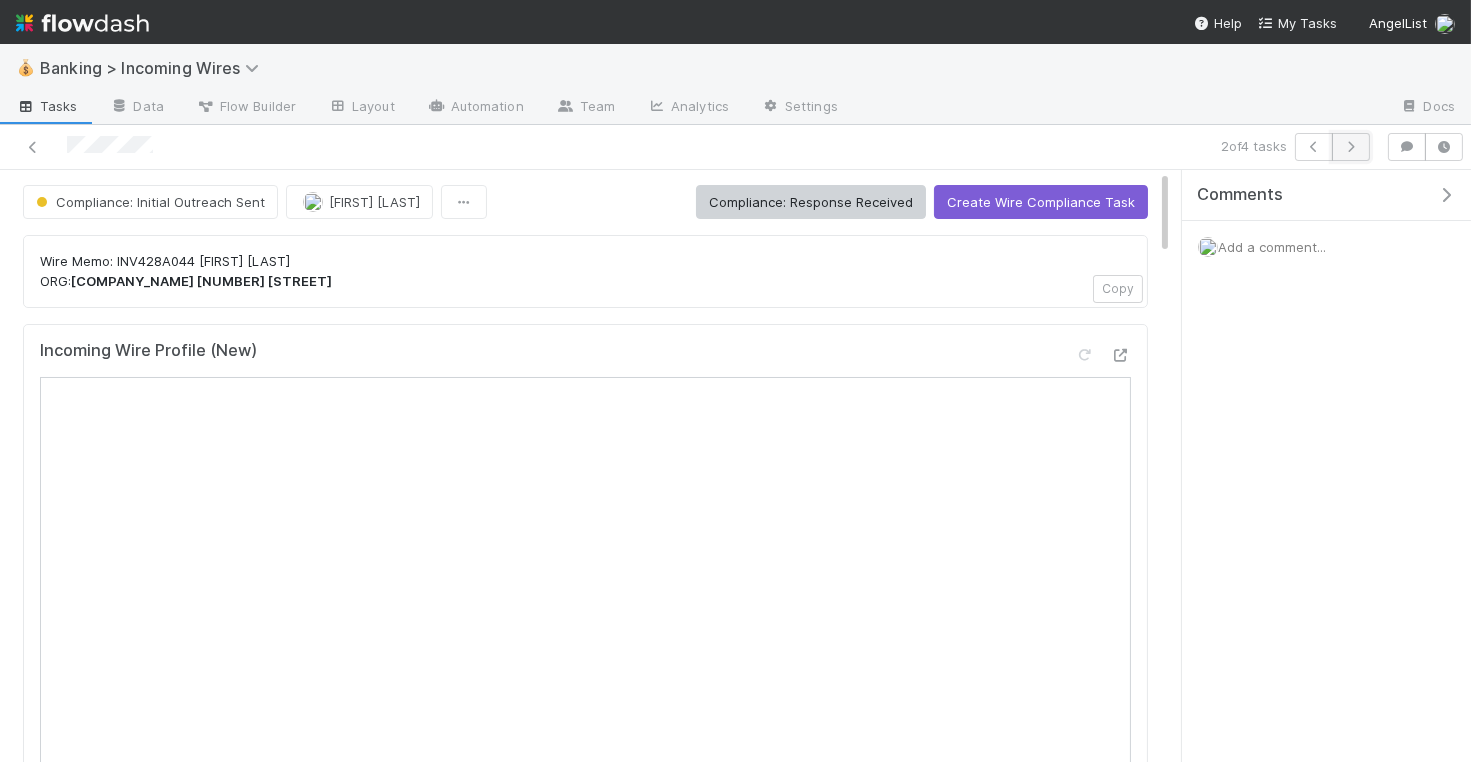 click at bounding box center (1351, 147) 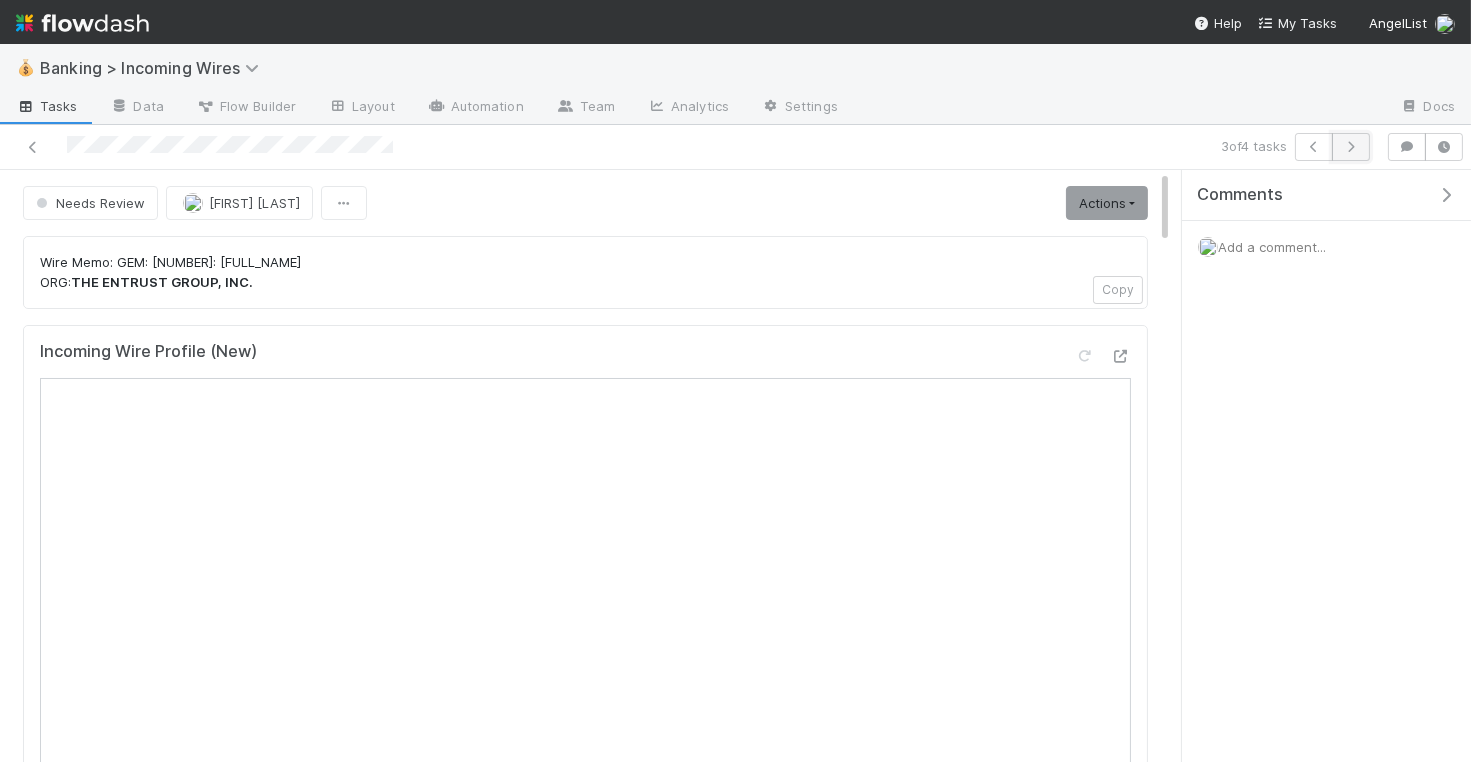click at bounding box center (1351, 147) 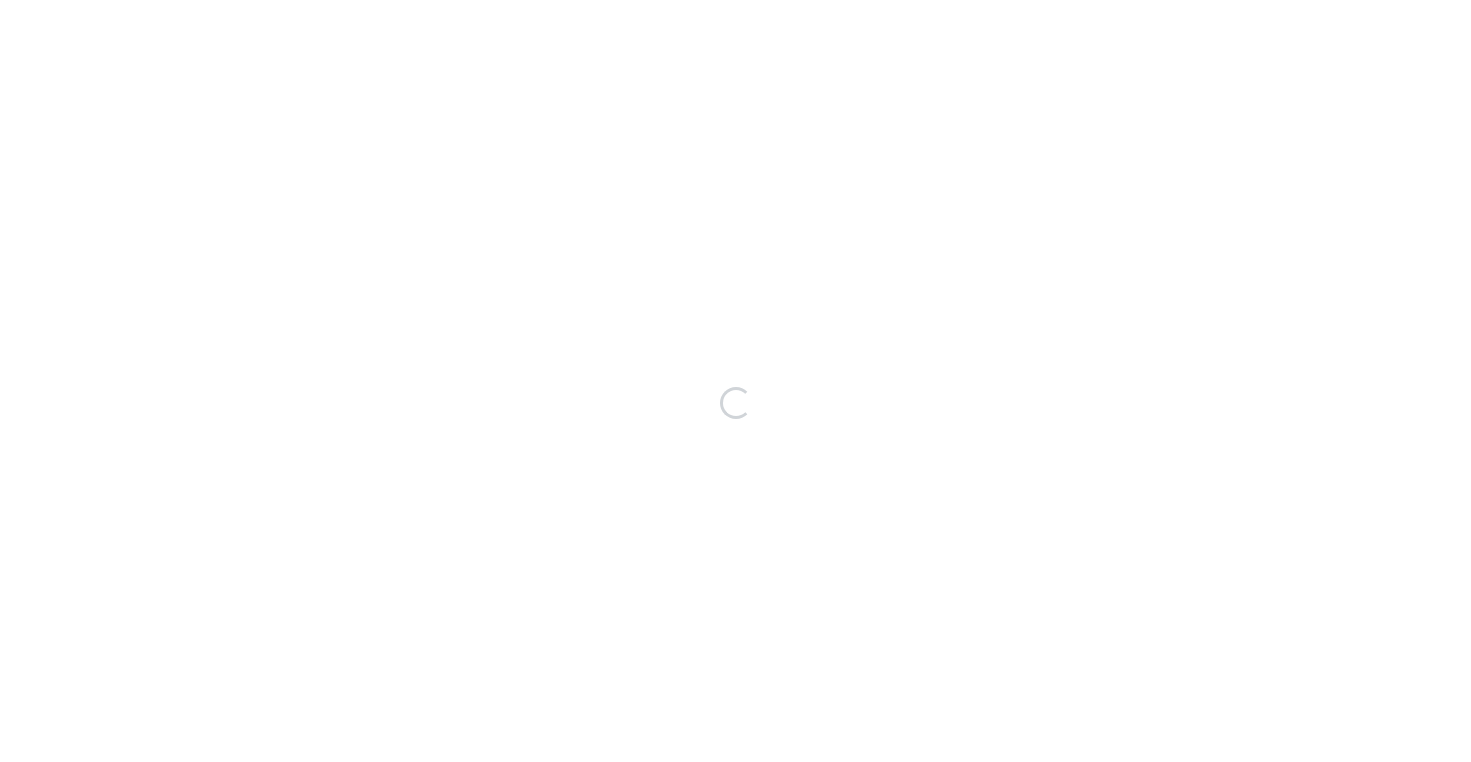 scroll, scrollTop: 0, scrollLeft: 0, axis: both 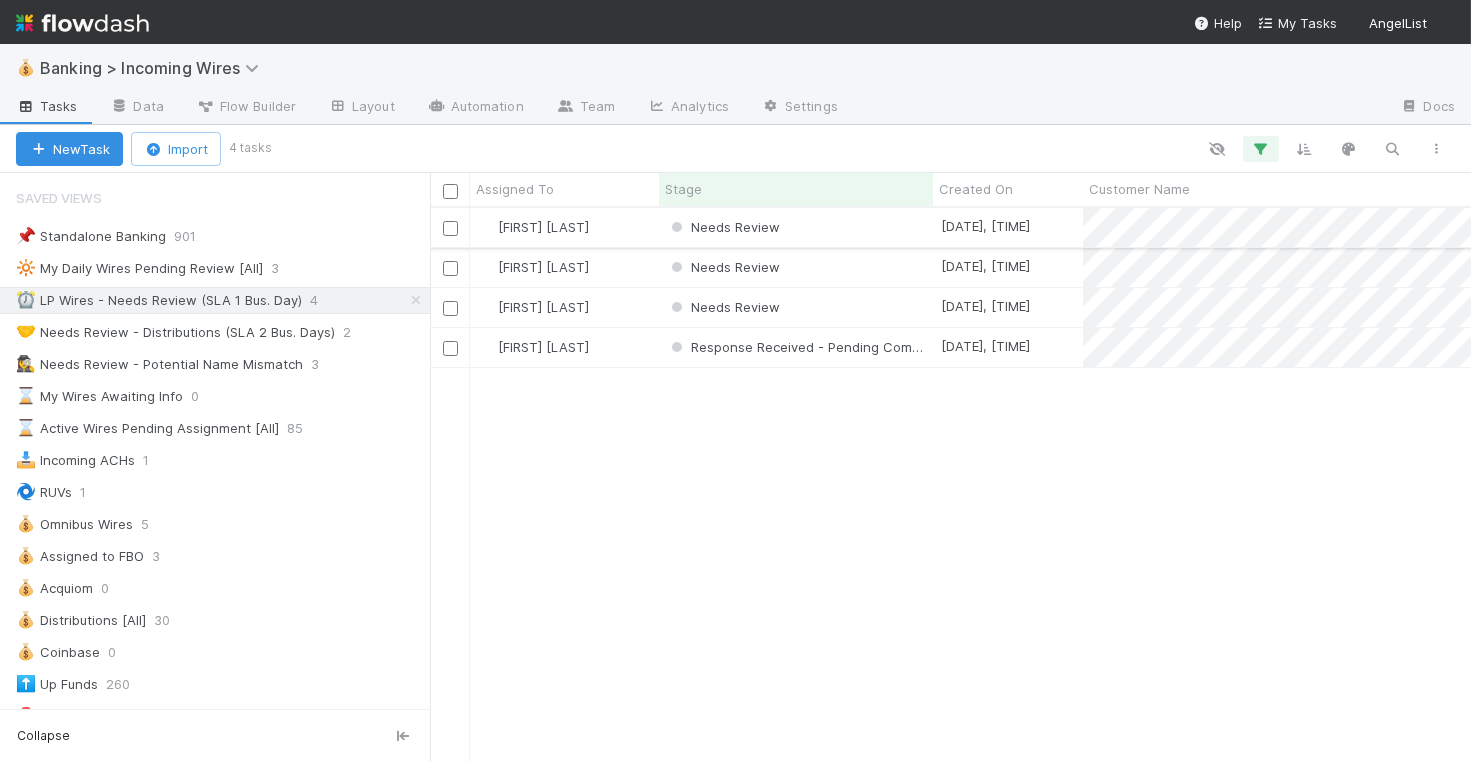 click on "[FIRST]  [LAST]" at bounding box center (564, 227) 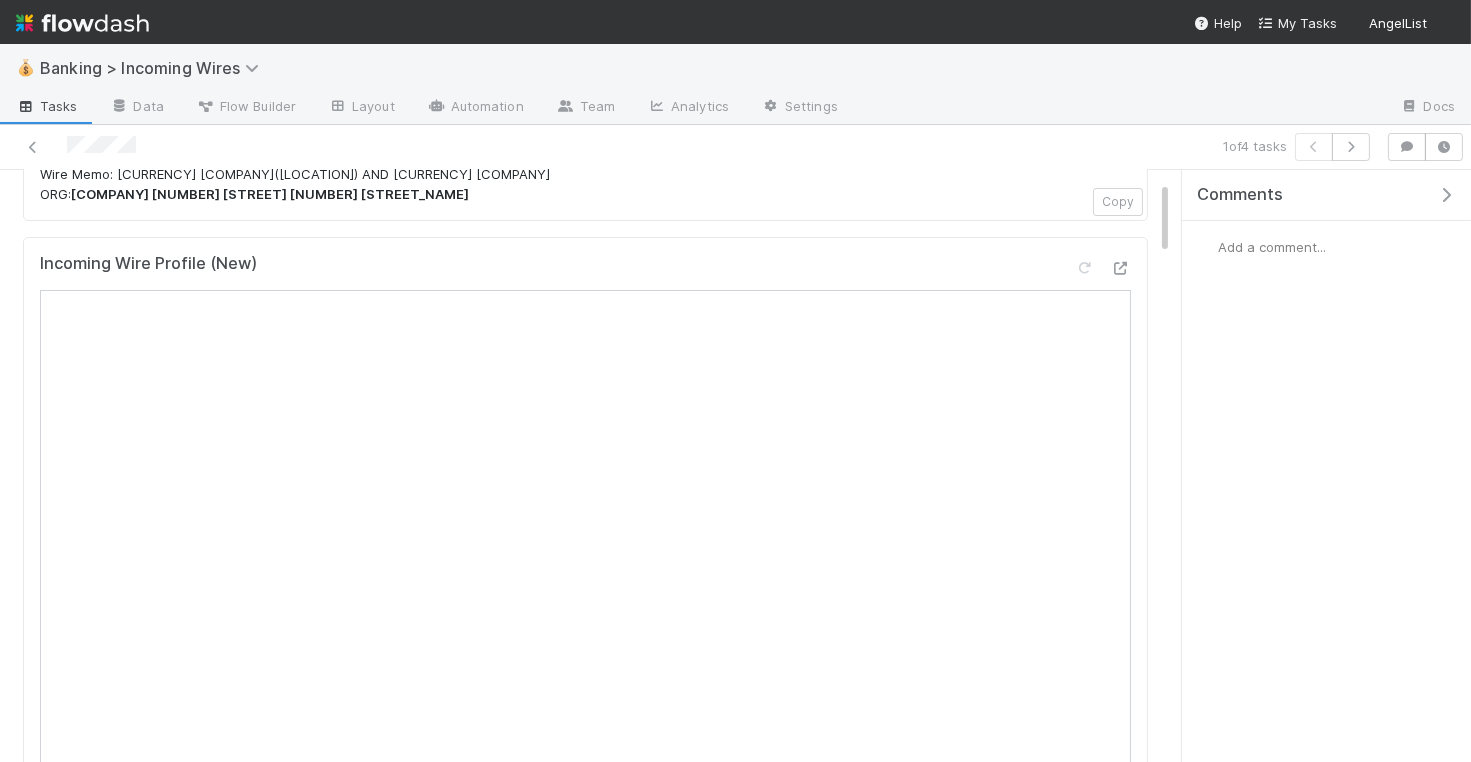 scroll, scrollTop: 0, scrollLeft: 0, axis: both 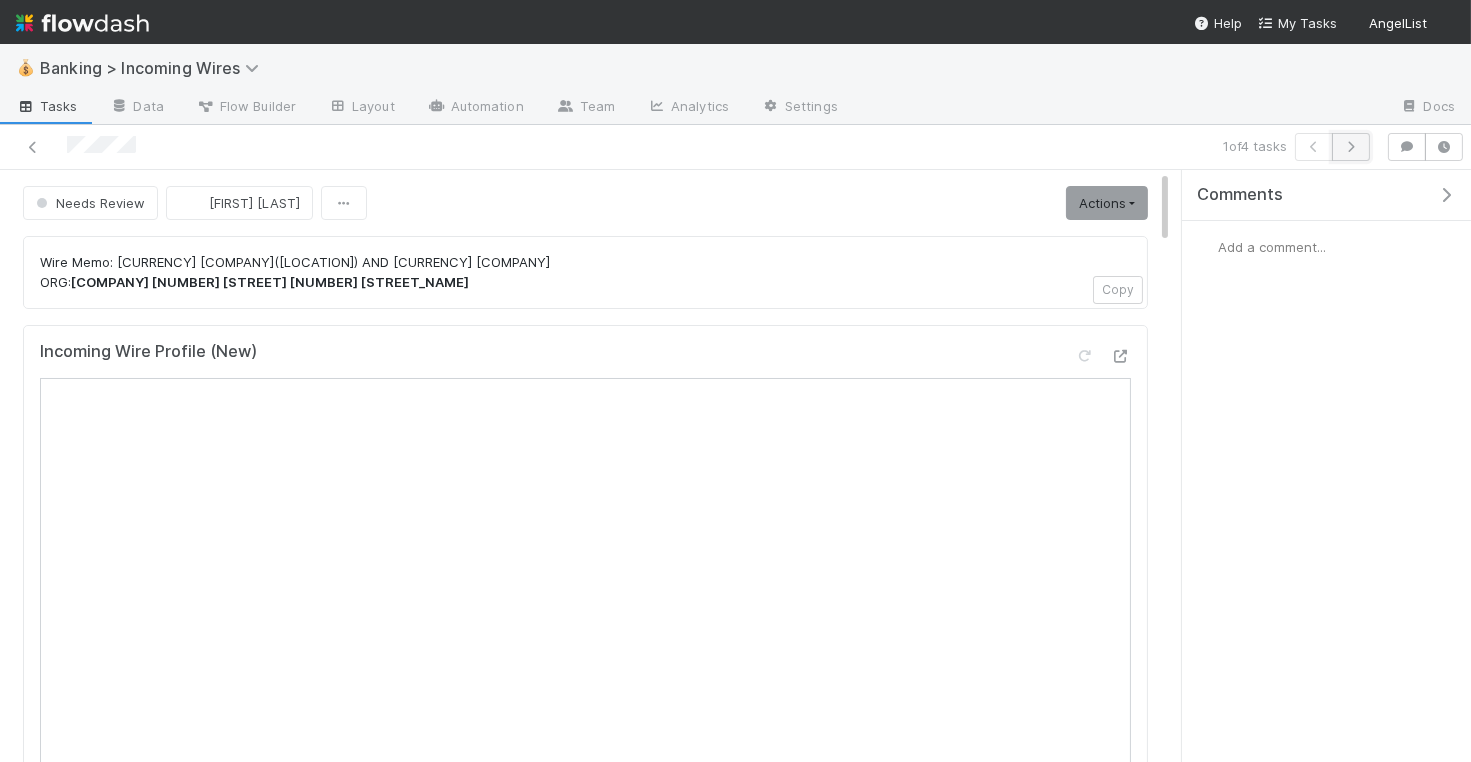 click at bounding box center [1351, 147] 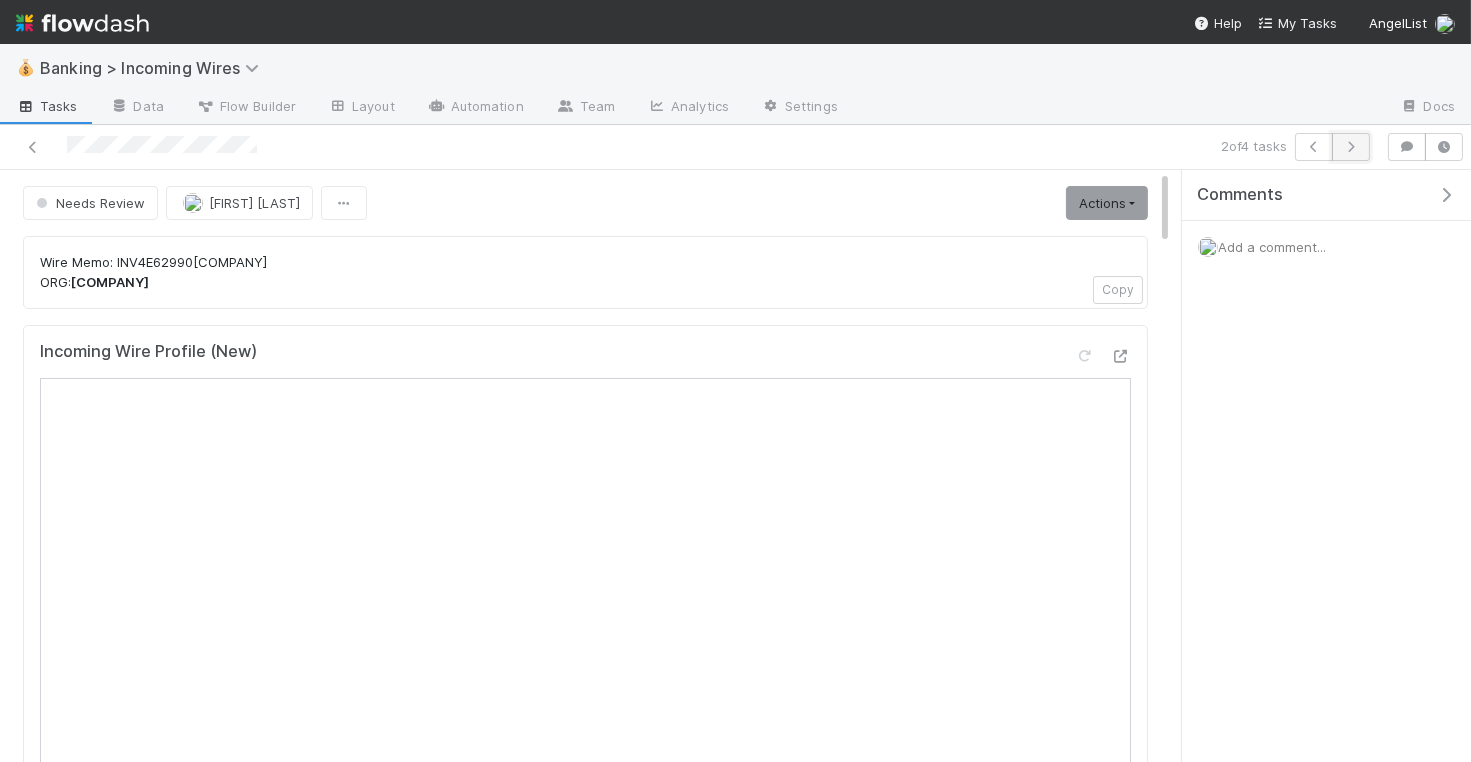 click at bounding box center (1351, 147) 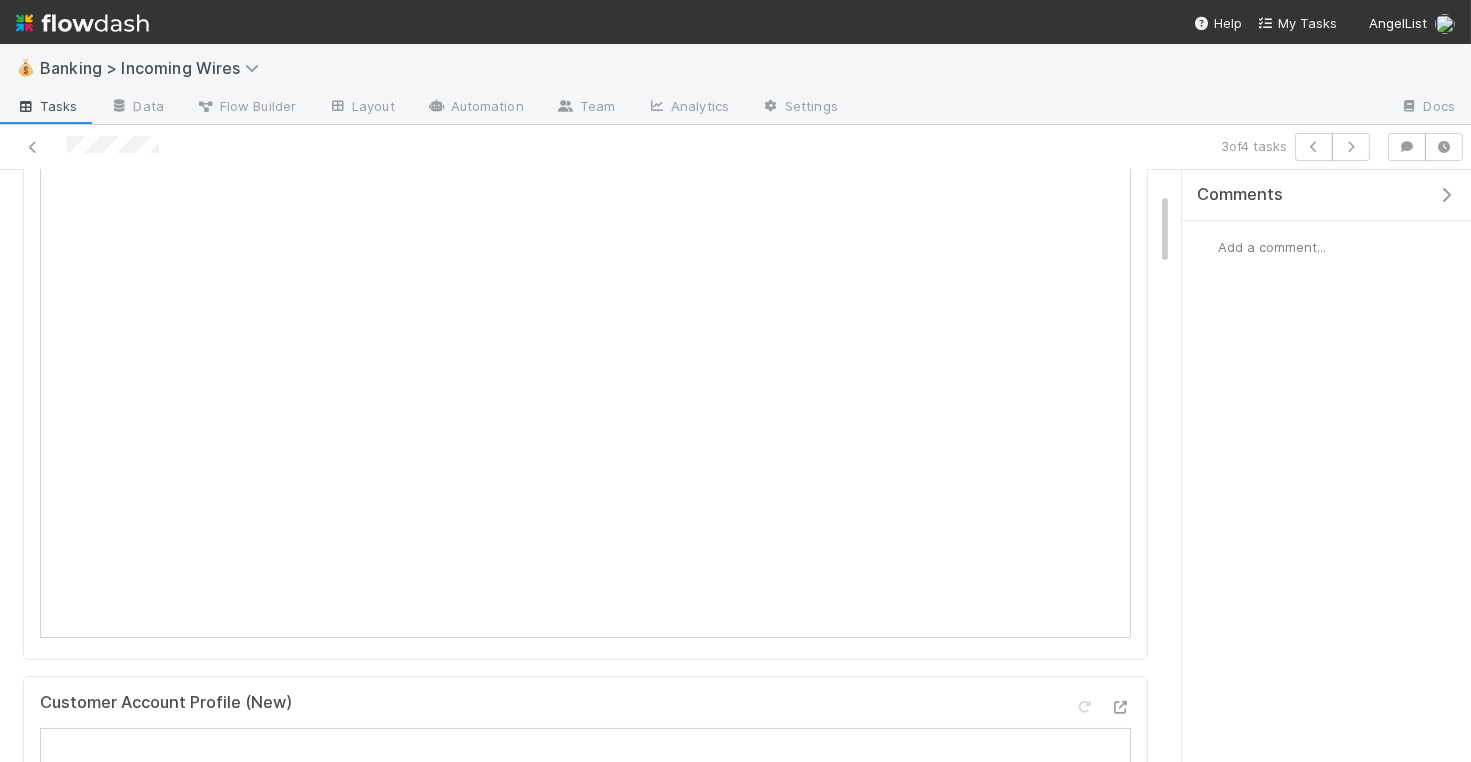 scroll, scrollTop: 264, scrollLeft: 0, axis: vertical 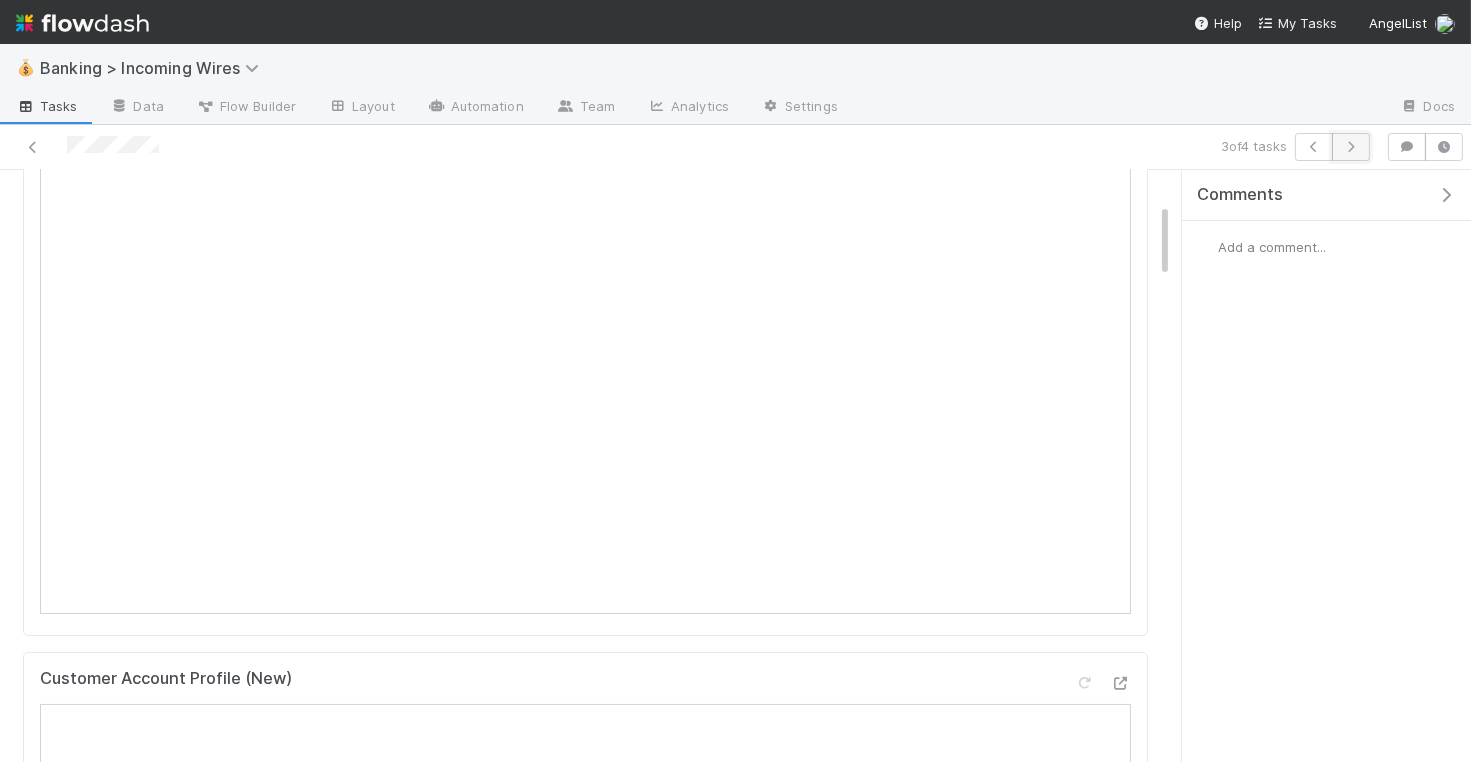 click at bounding box center (1351, 147) 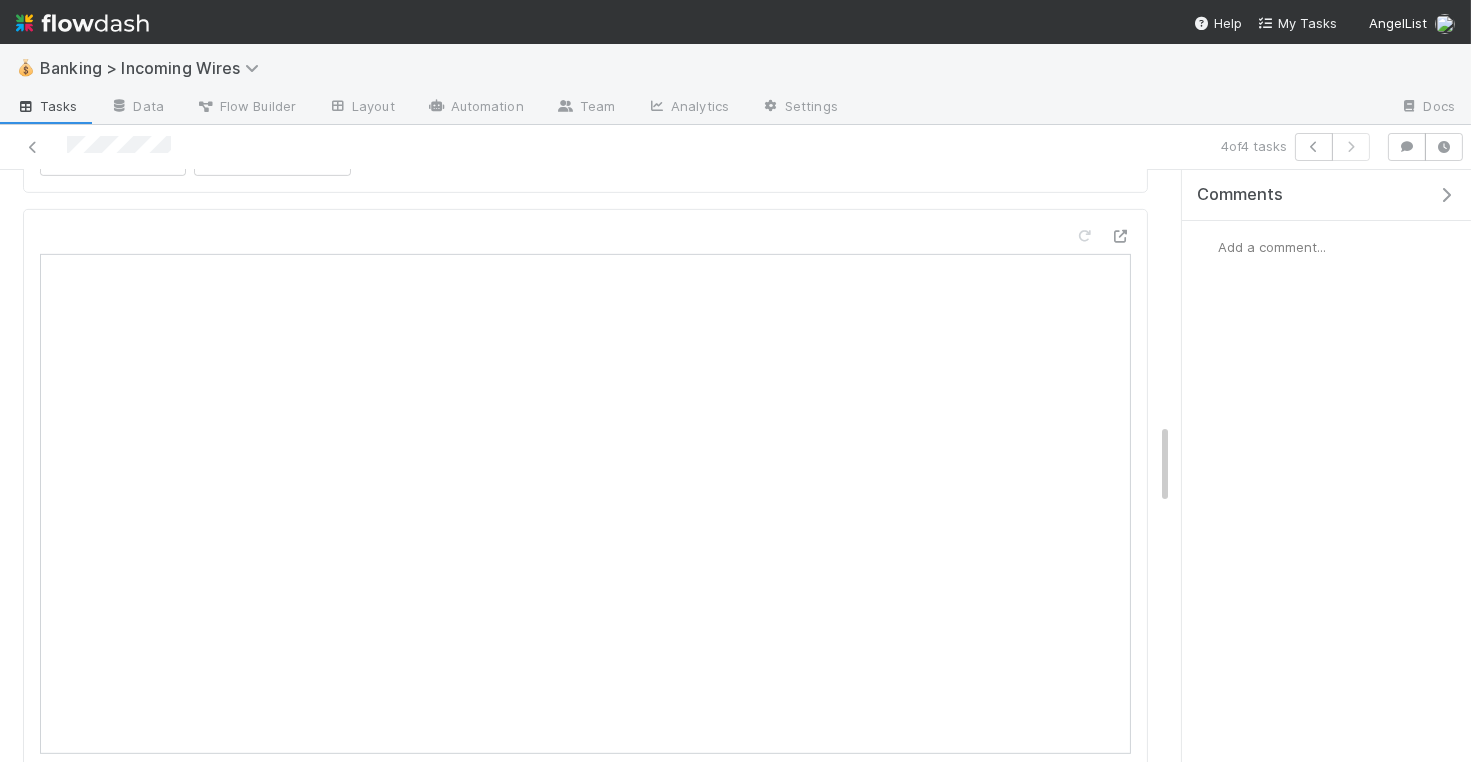 scroll, scrollTop: 1448, scrollLeft: 0, axis: vertical 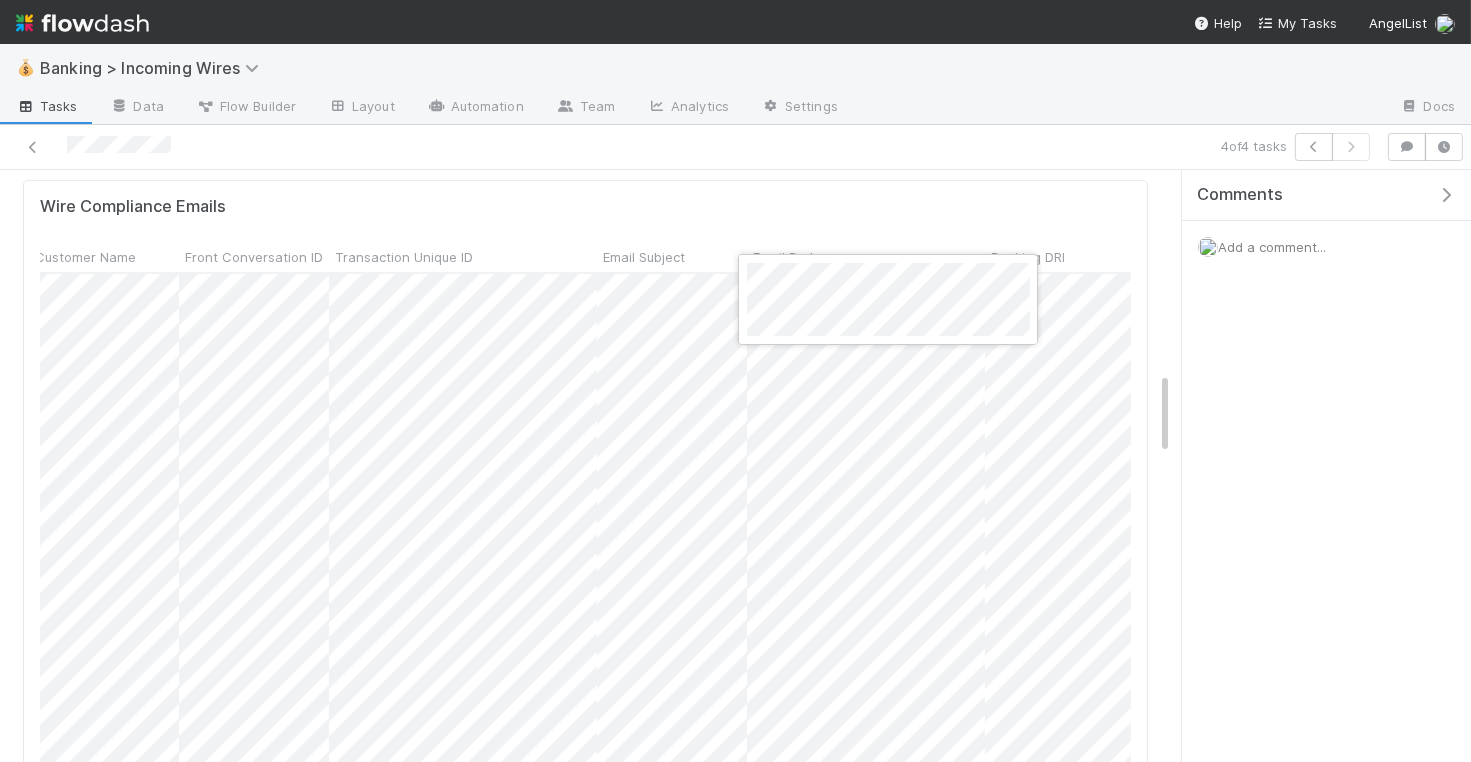 click at bounding box center (735, 381) 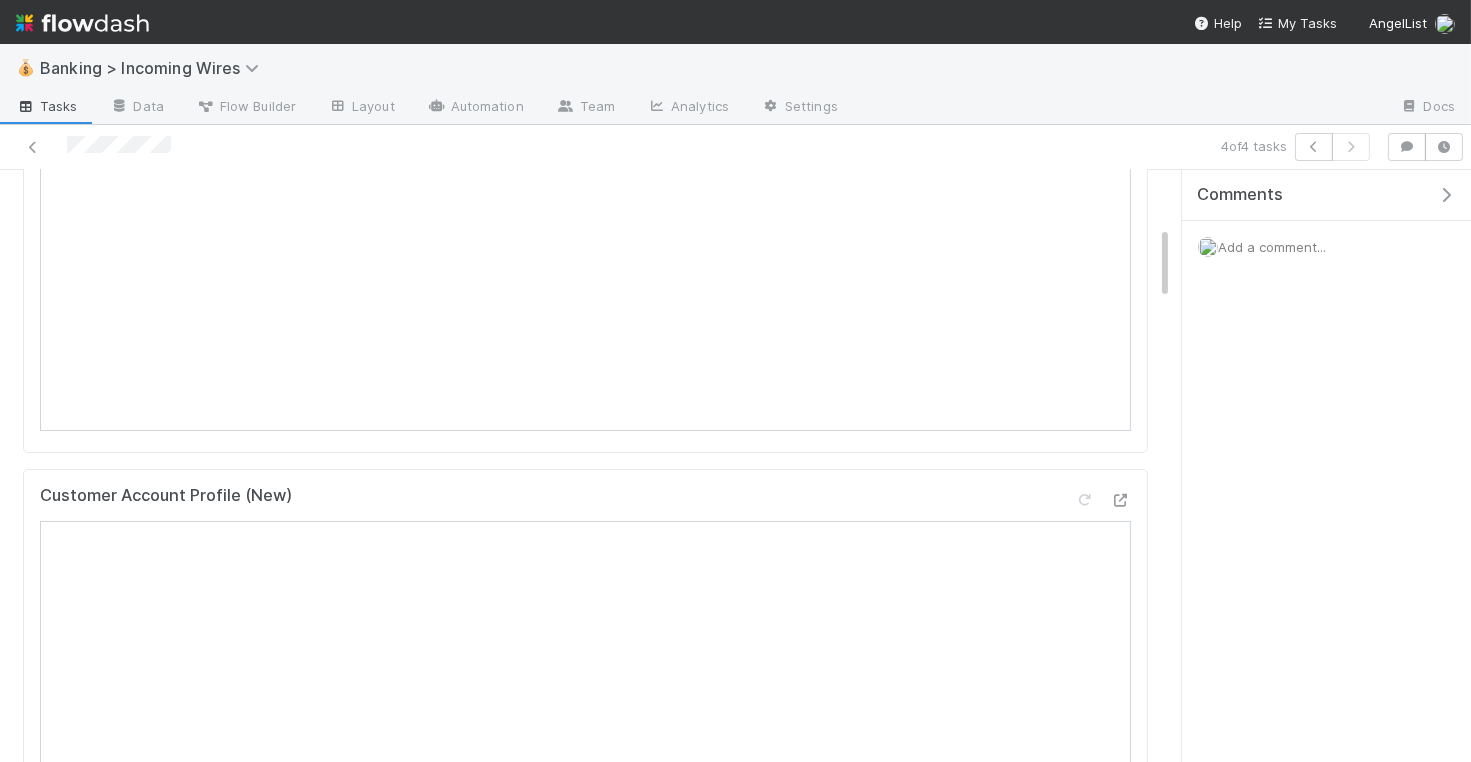 scroll, scrollTop: 0, scrollLeft: 0, axis: both 